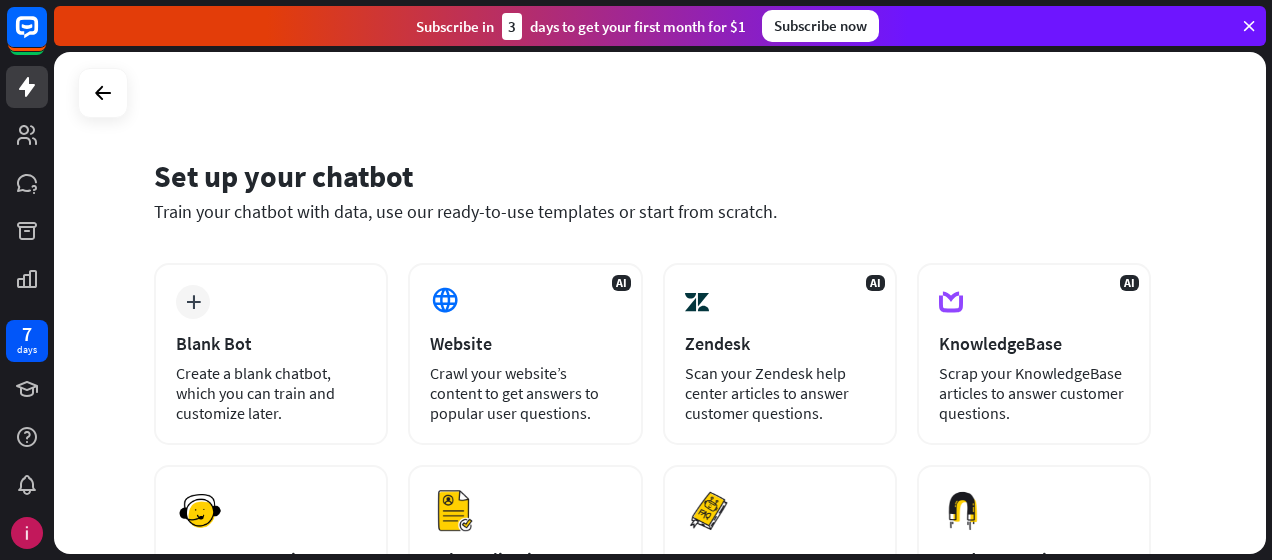 scroll, scrollTop: 0, scrollLeft: 0, axis: both 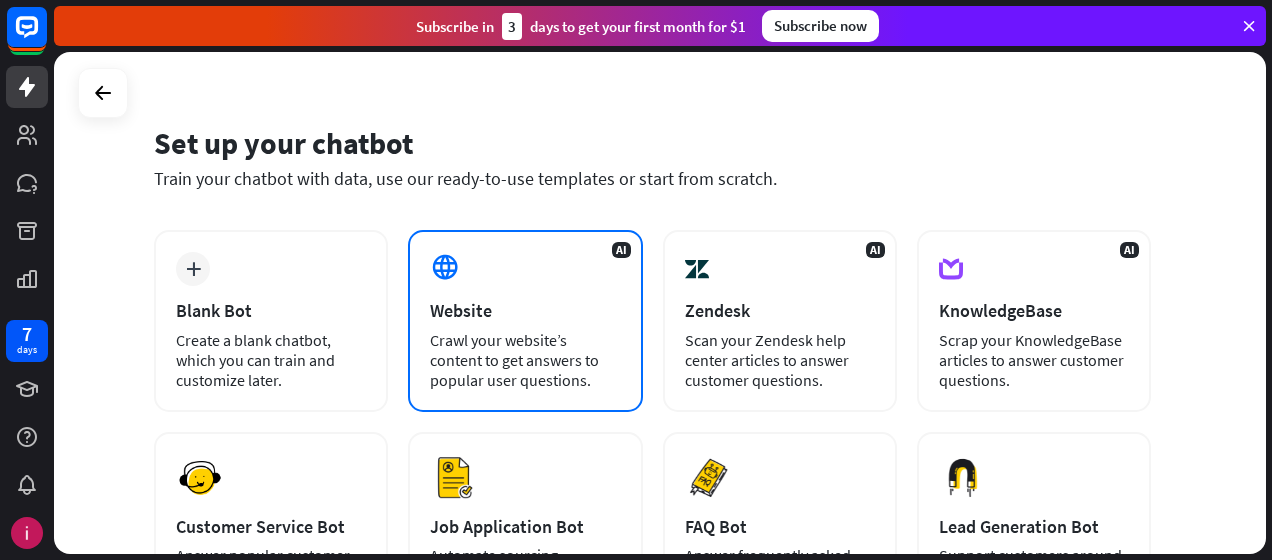 click on "AI     Website
Crawl your website’s content to get answers to
popular user questions." at bounding box center [525, 321] 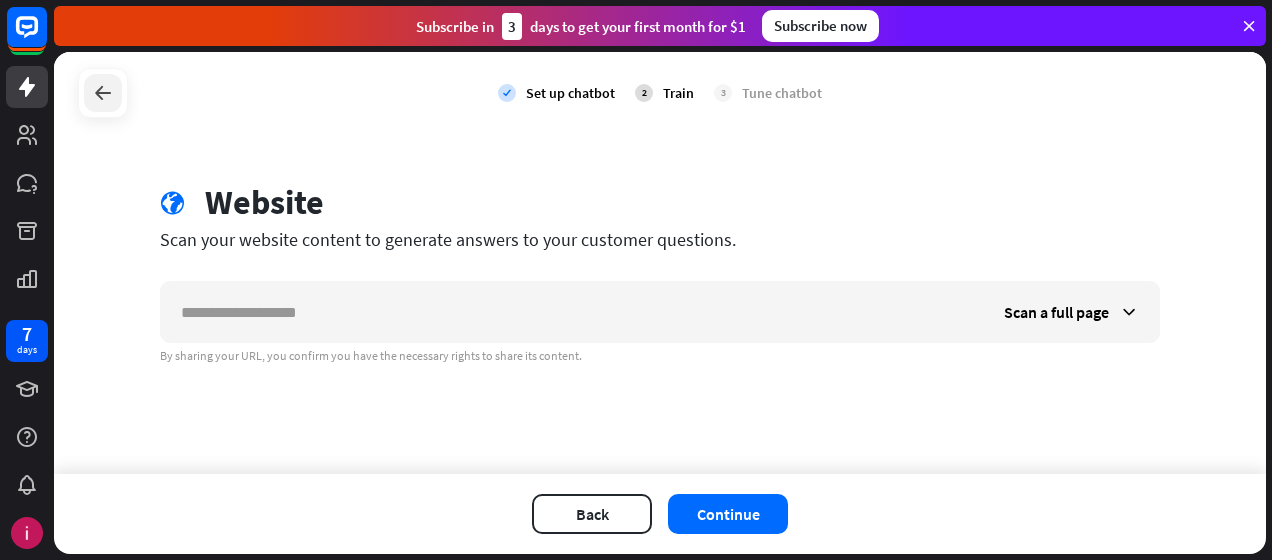 click at bounding box center (103, 93) 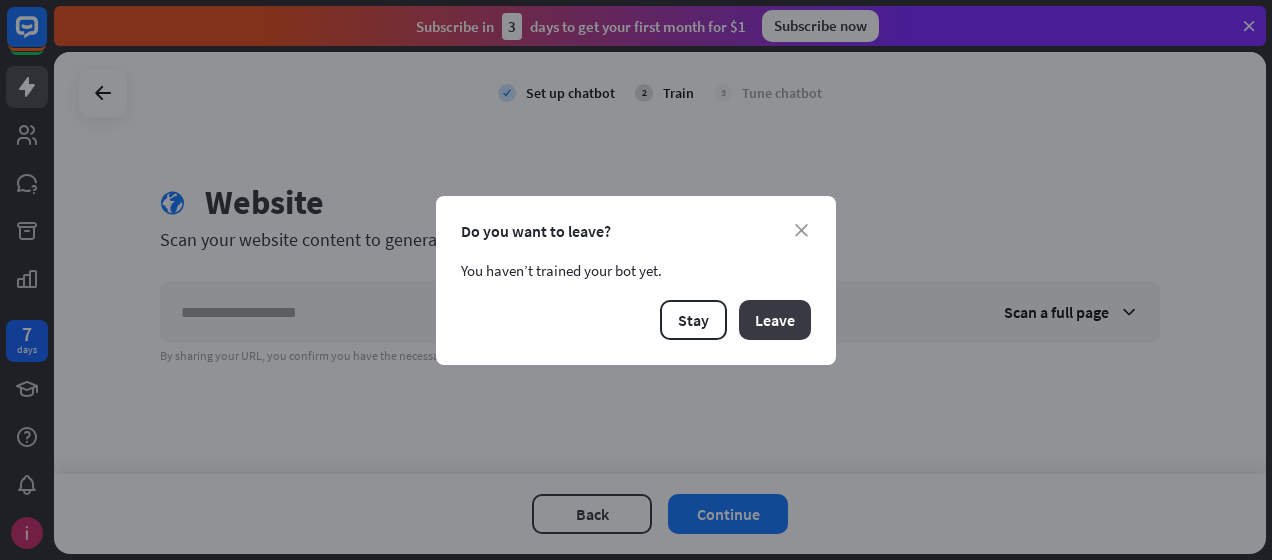 click on "Leave" at bounding box center [775, 320] 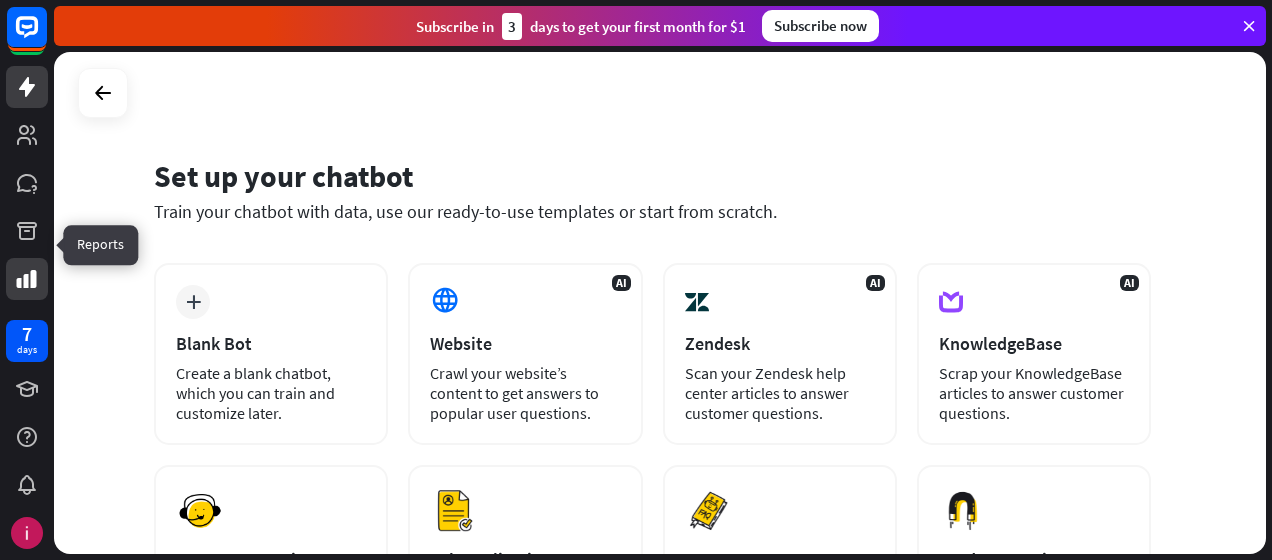 scroll, scrollTop: 34, scrollLeft: 0, axis: vertical 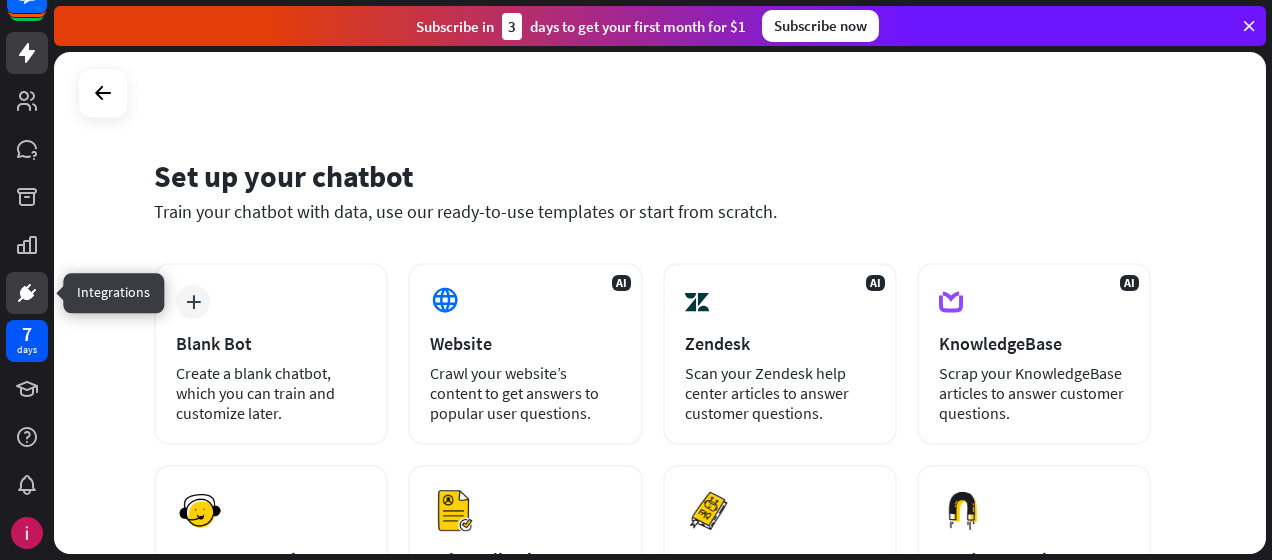 click 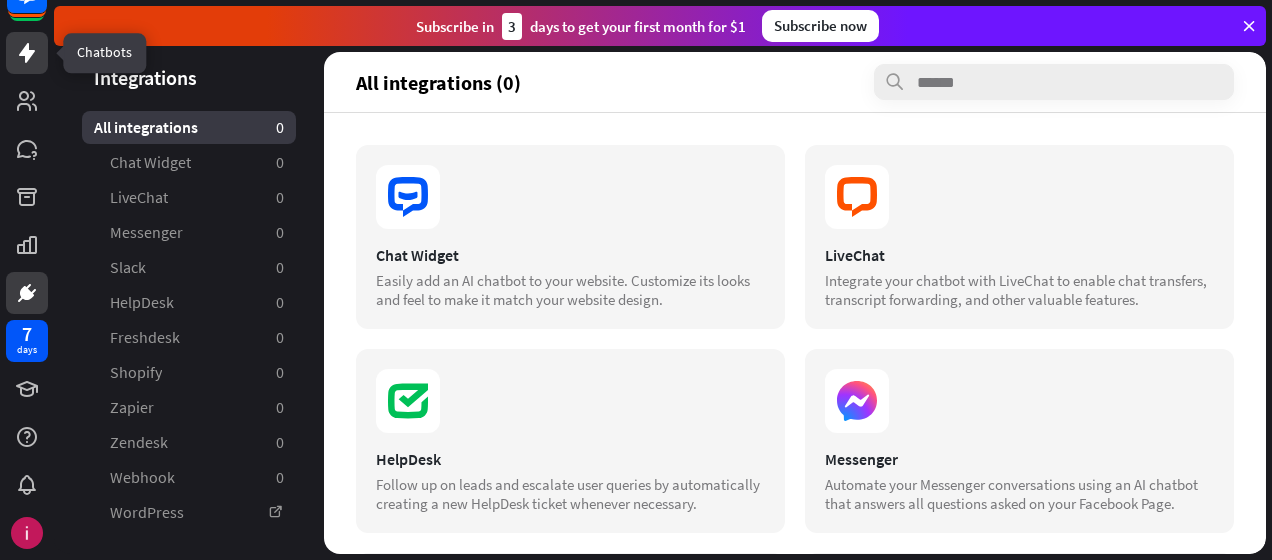 scroll, scrollTop: 0, scrollLeft: 0, axis: both 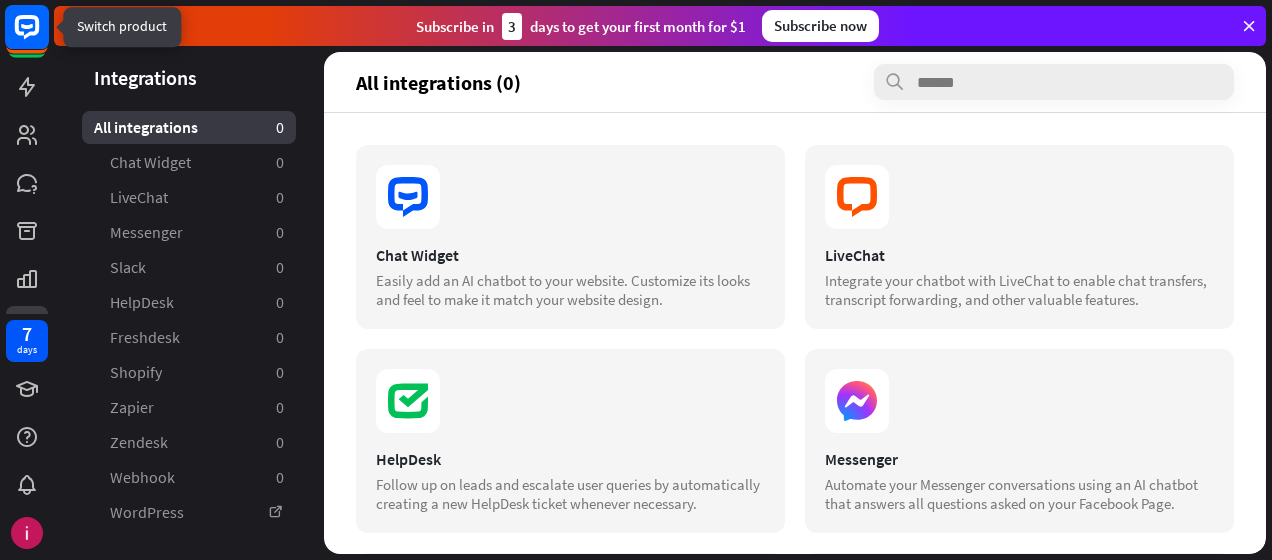 click 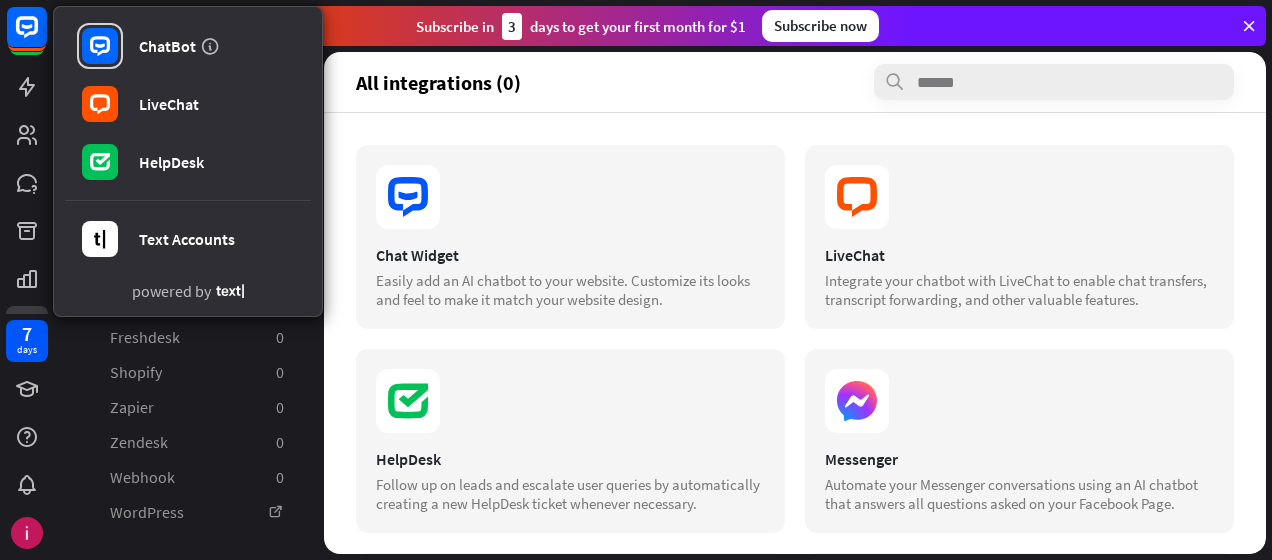 click on "All integrations (0)" at bounding box center (795, 82) 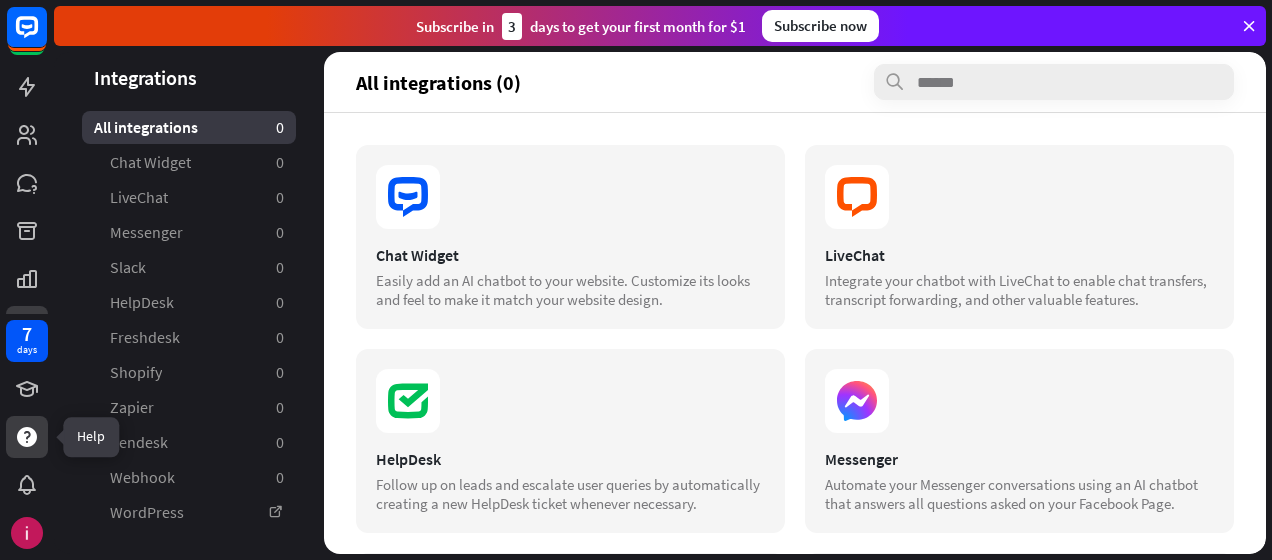 click 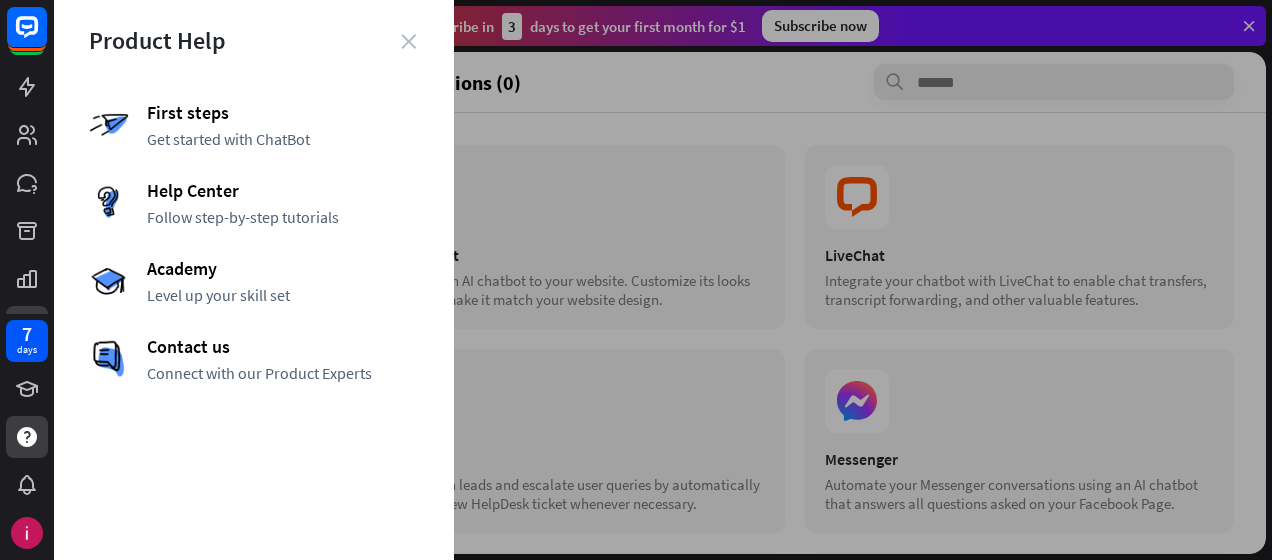 click on "close" at bounding box center (408, 41) 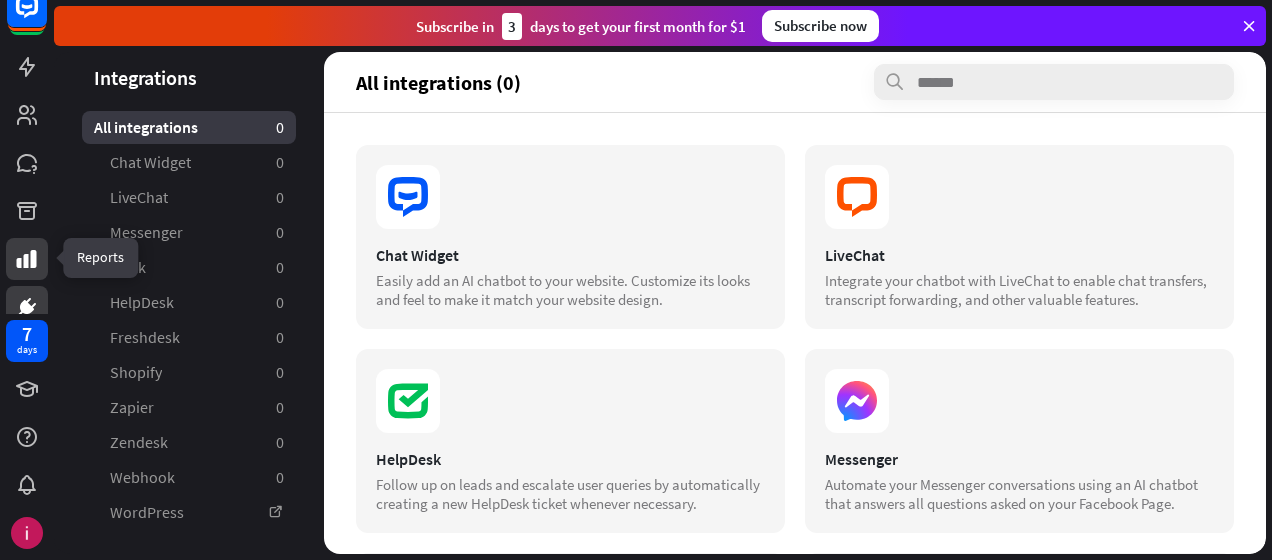 scroll, scrollTop: 0, scrollLeft: 0, axis: both 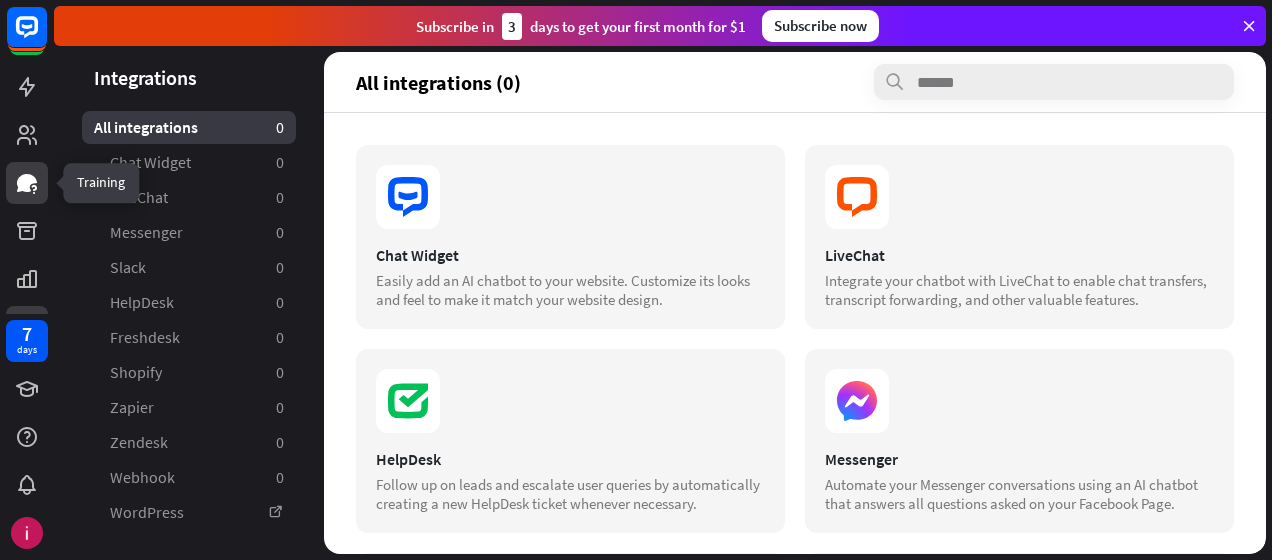 click 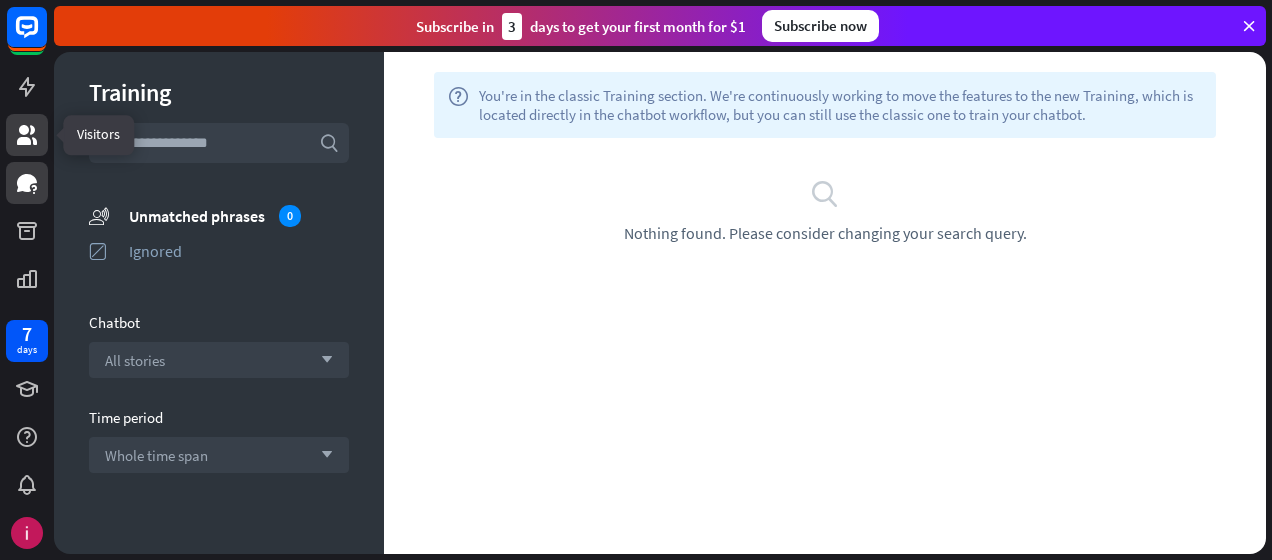 click 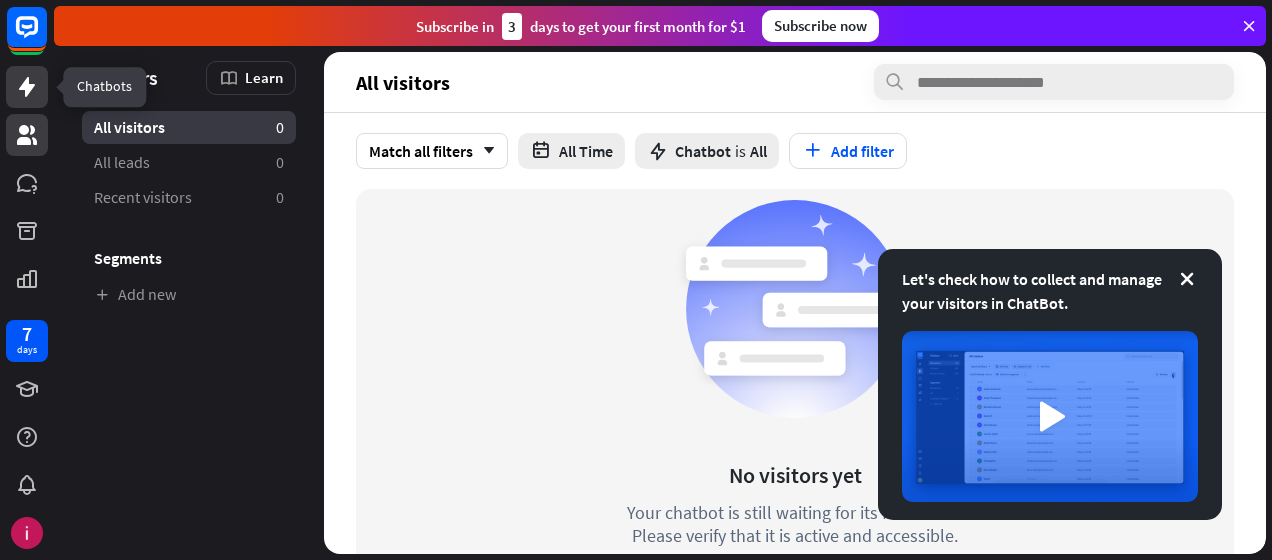click at bounding box center [27, 87] 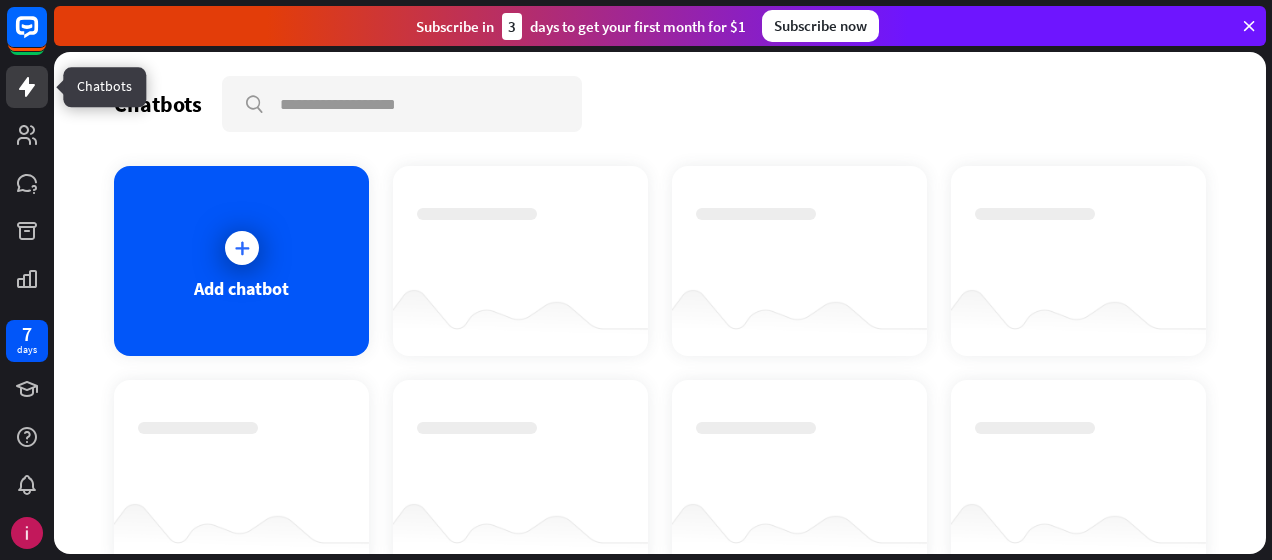scroll, scrollTop: 34, scrollLeft: 0, axis: vertical 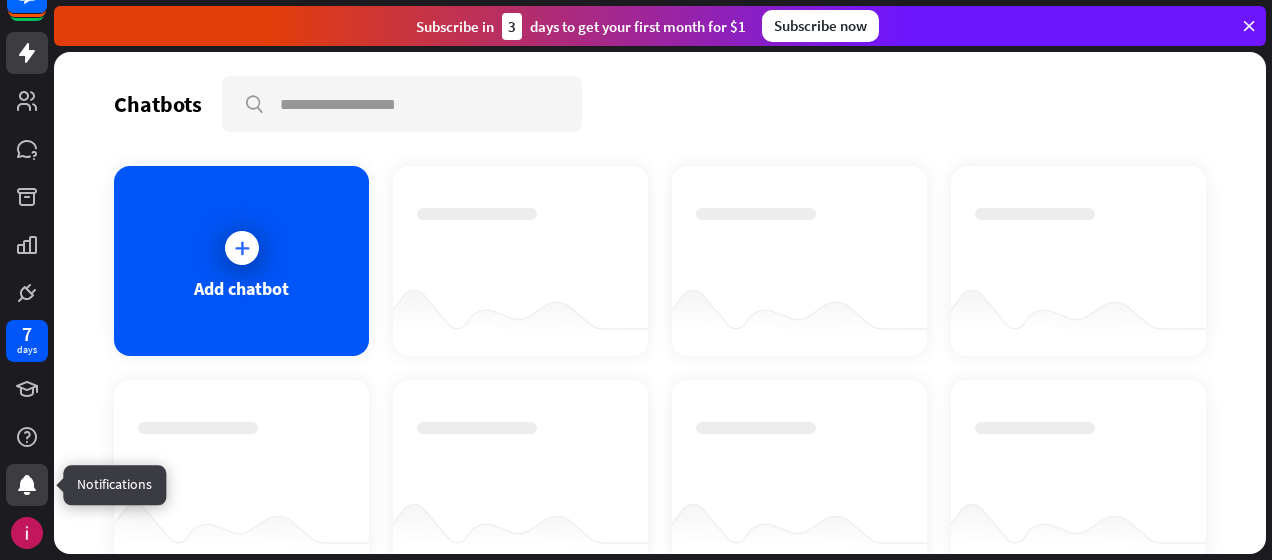 click 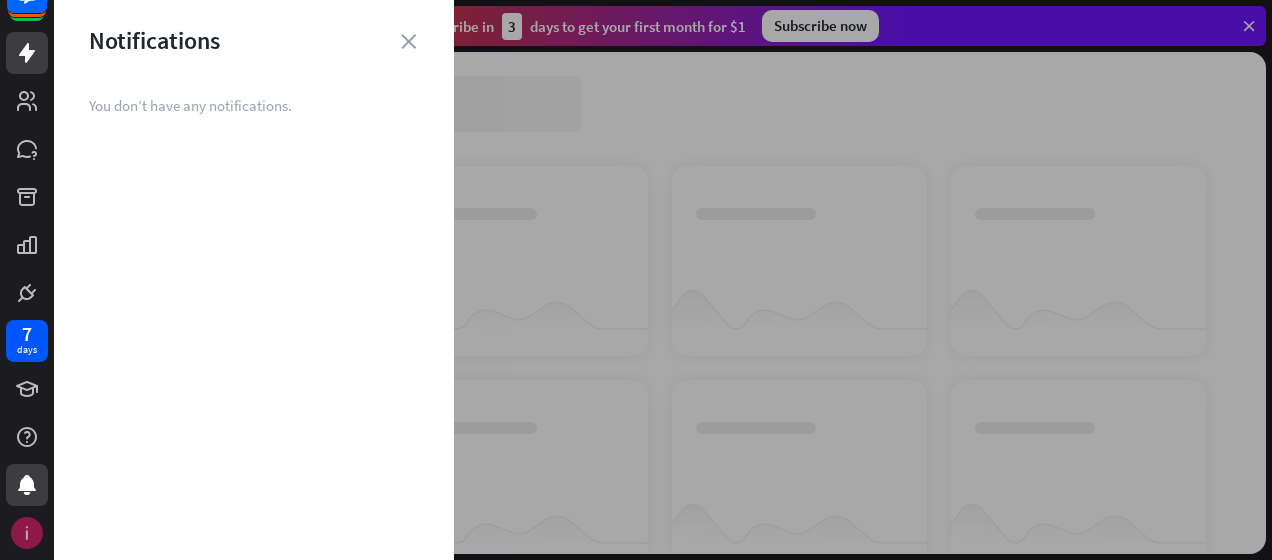 click at bounding box center [27, 533] 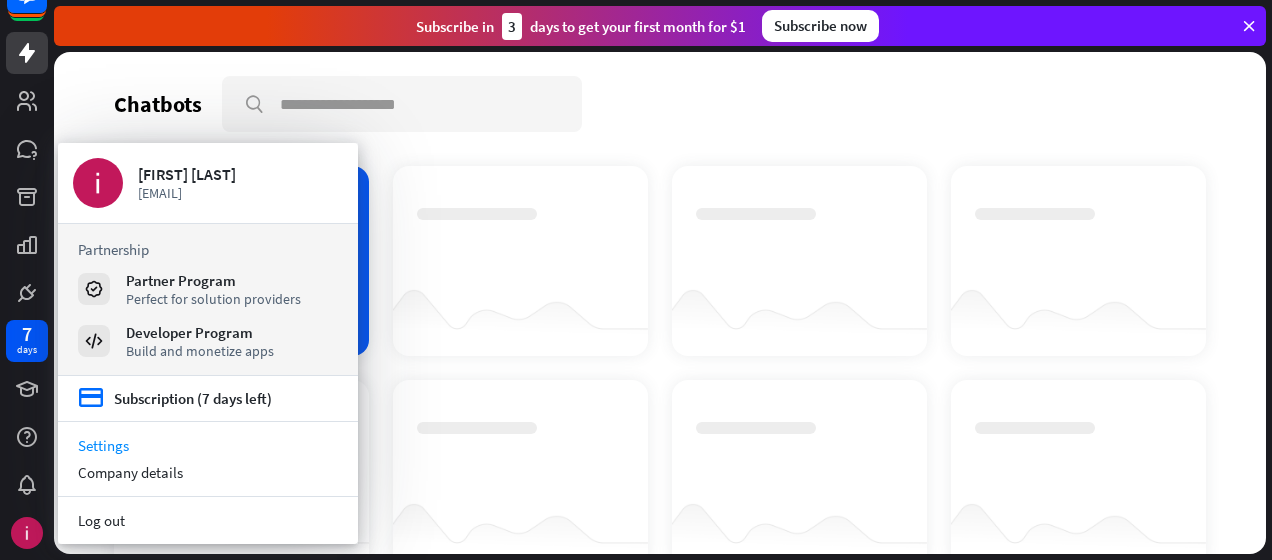 click on "Settings" at bounding box center [208, 445] 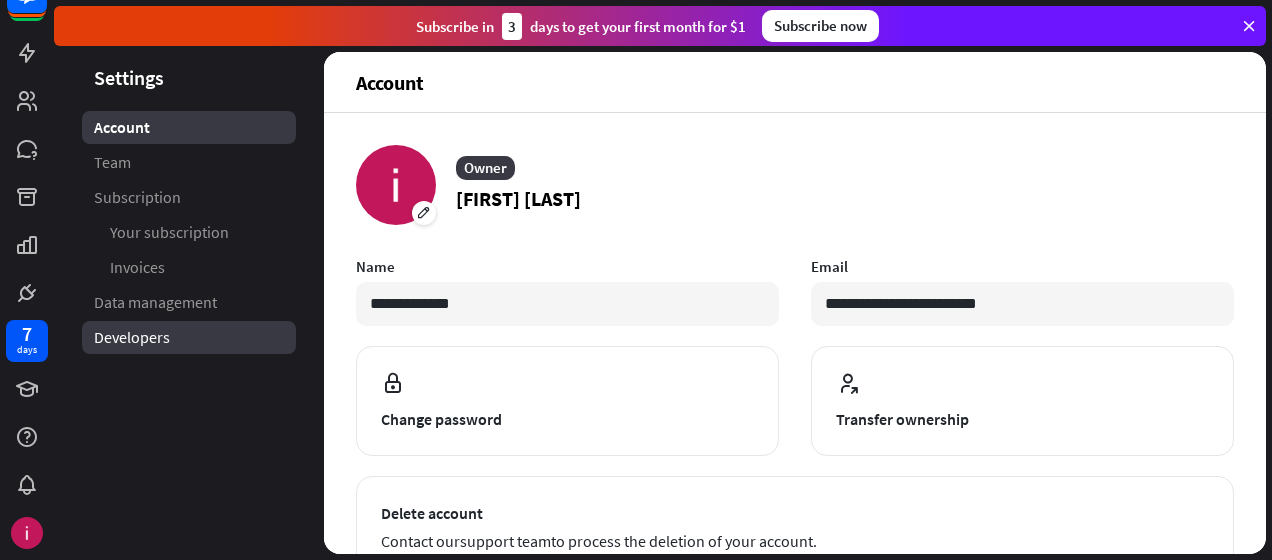 click on "Developers" at bounding box center (132, 337) 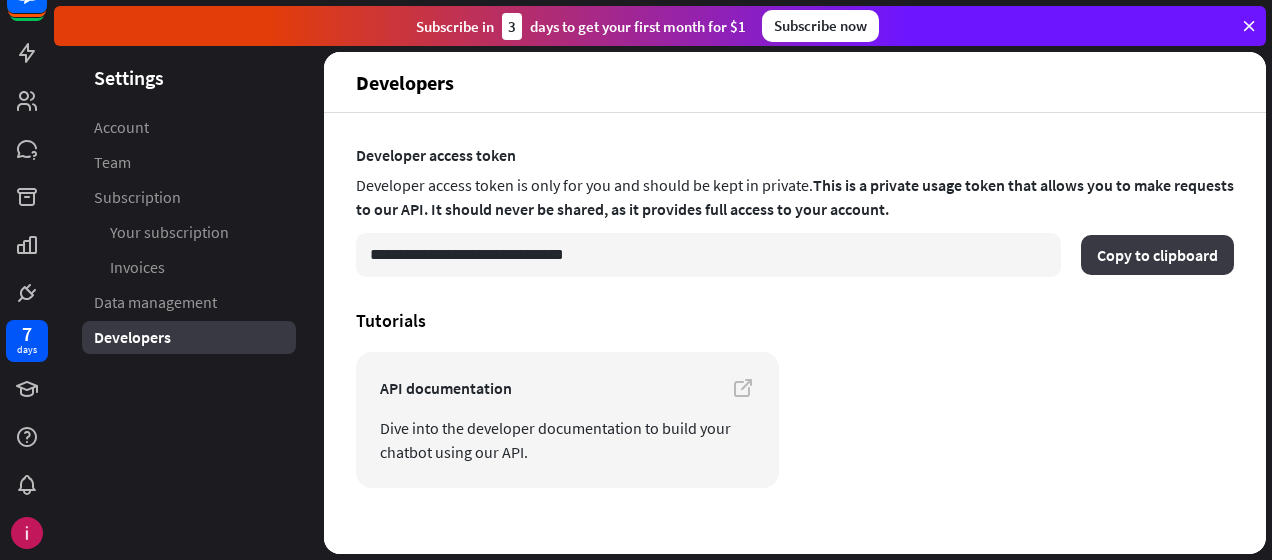 click on "Copy to clipboard" at bounding box center [1157, 255] 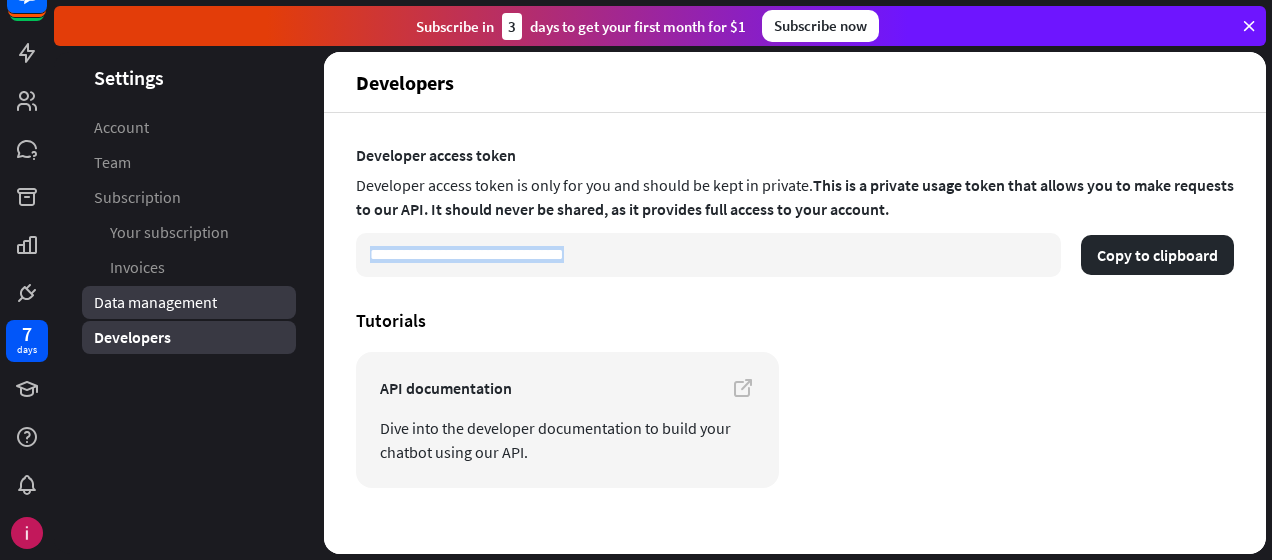 click on "Data management" at bounding box center [155, 302] 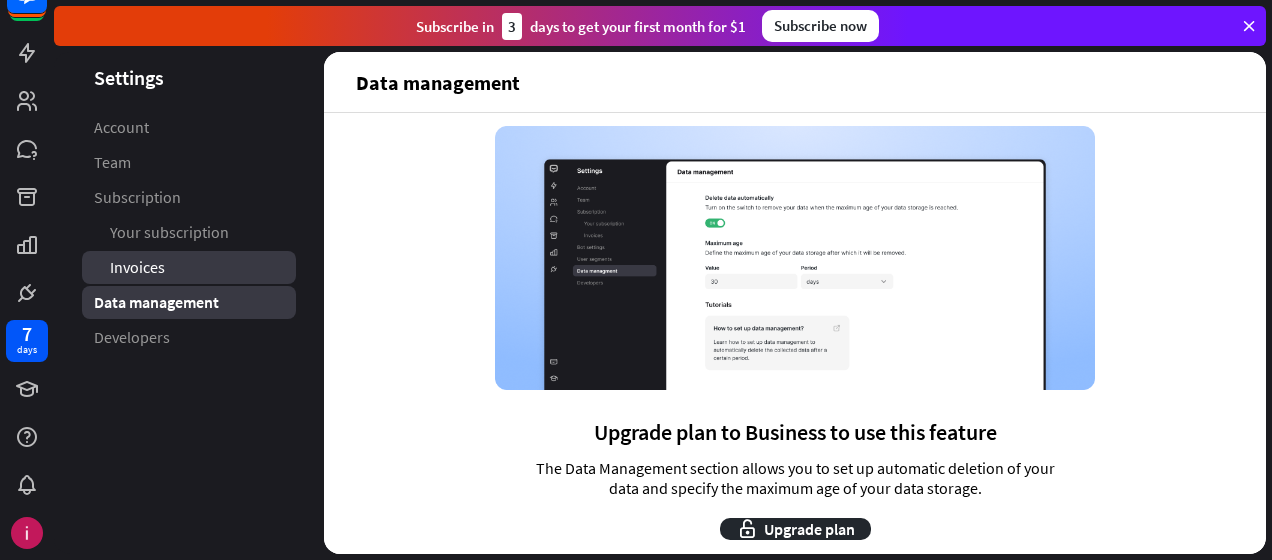 click on "Invoices" at bounding box center (189, 267) 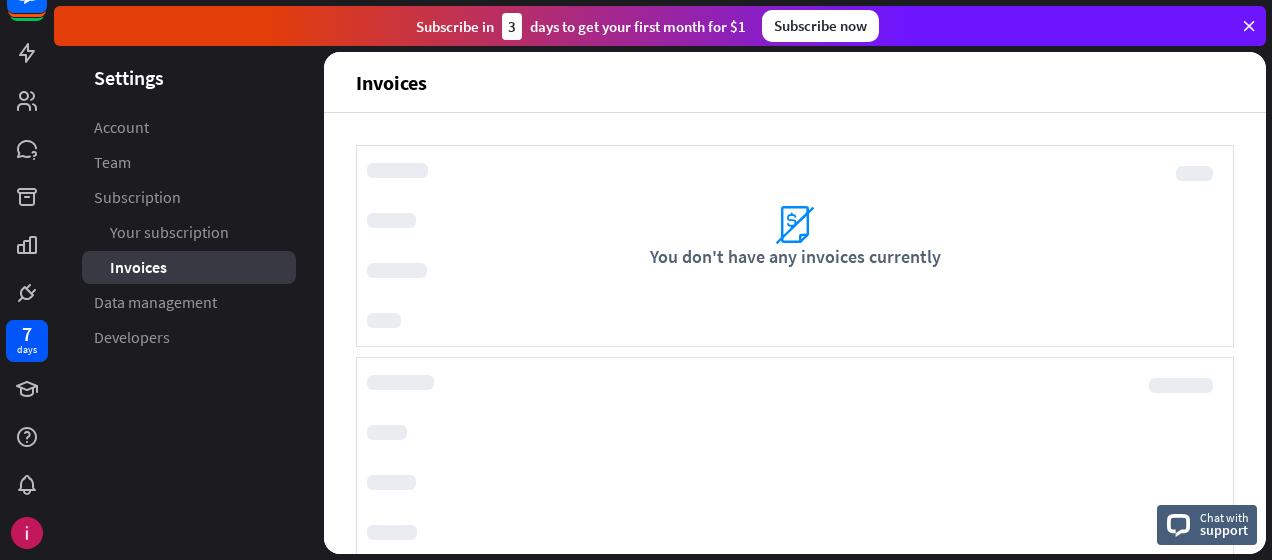 click on "Subscription" at bounding box center (137, 197) 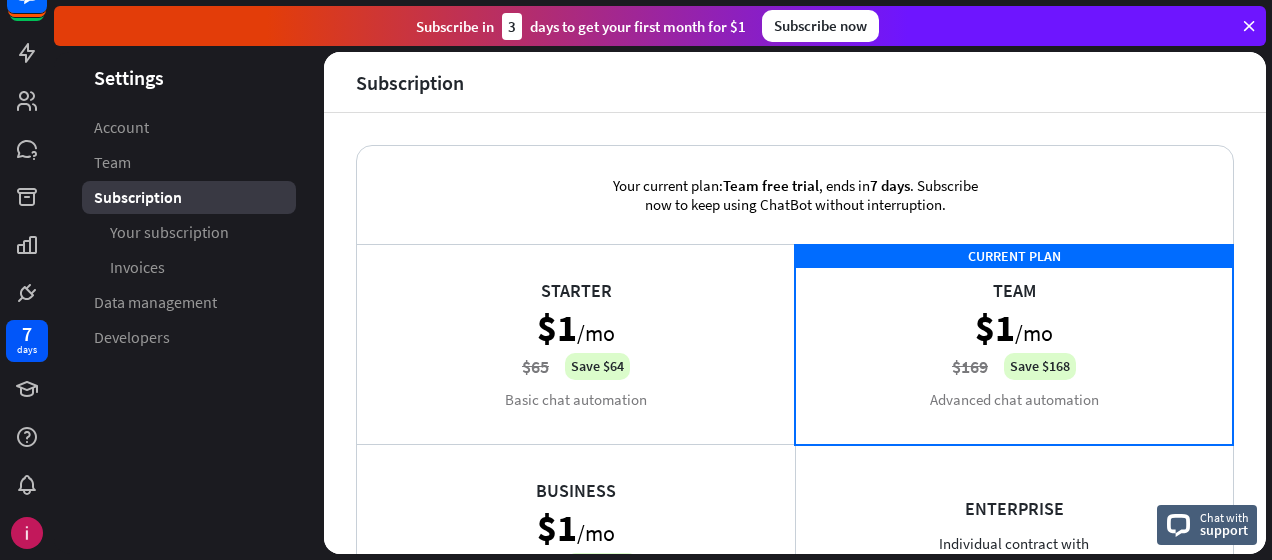 click on "Team" at bounding box center [189, 162] 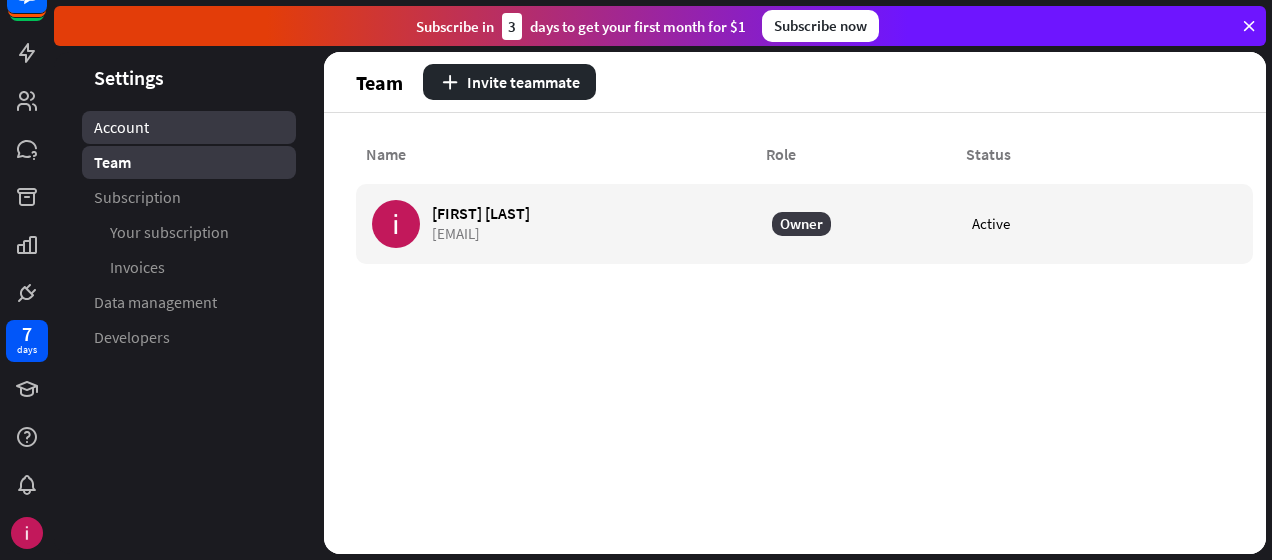 click on "Account" at bounding box center [121, 127] 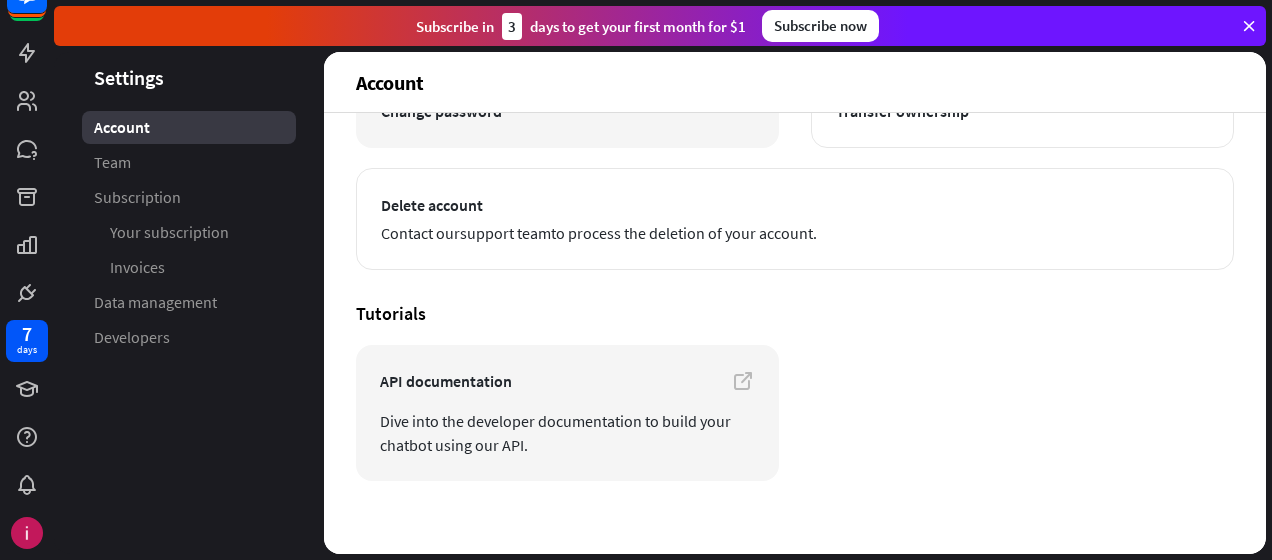 scroll, scrollTop: 325, scrollLeft: 0, axis: vertical 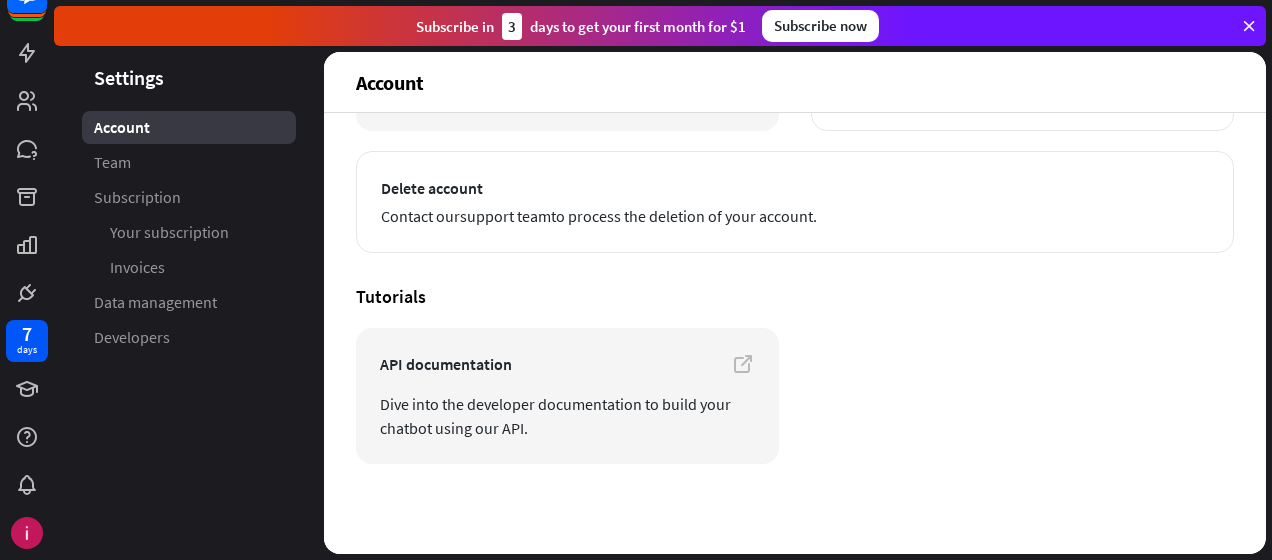 click on "Dive into the developer documentation to build
your chatbot using our API." at bounding box center (567, 416) 